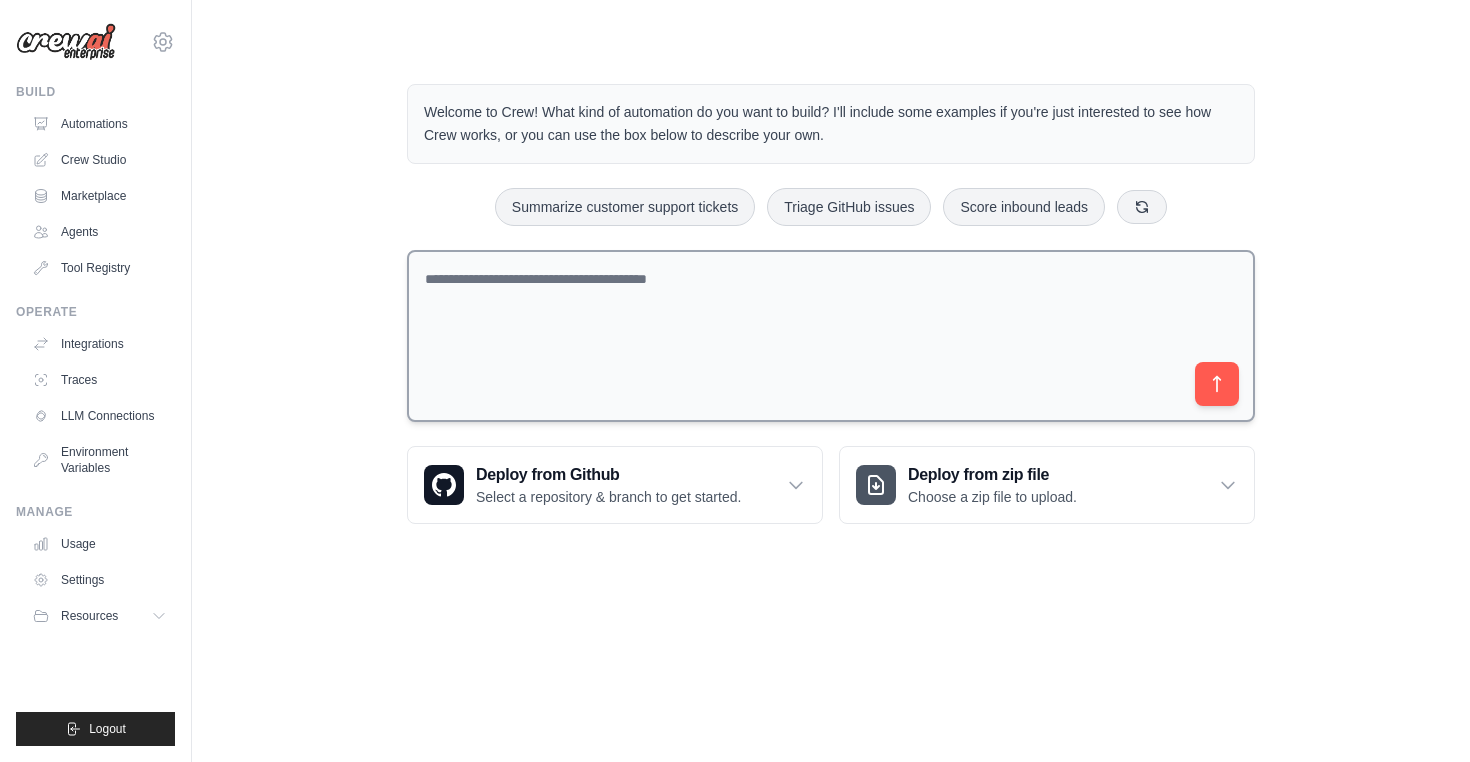 scroll, scrollTop: 0, scrollLeft: 0, axis: both 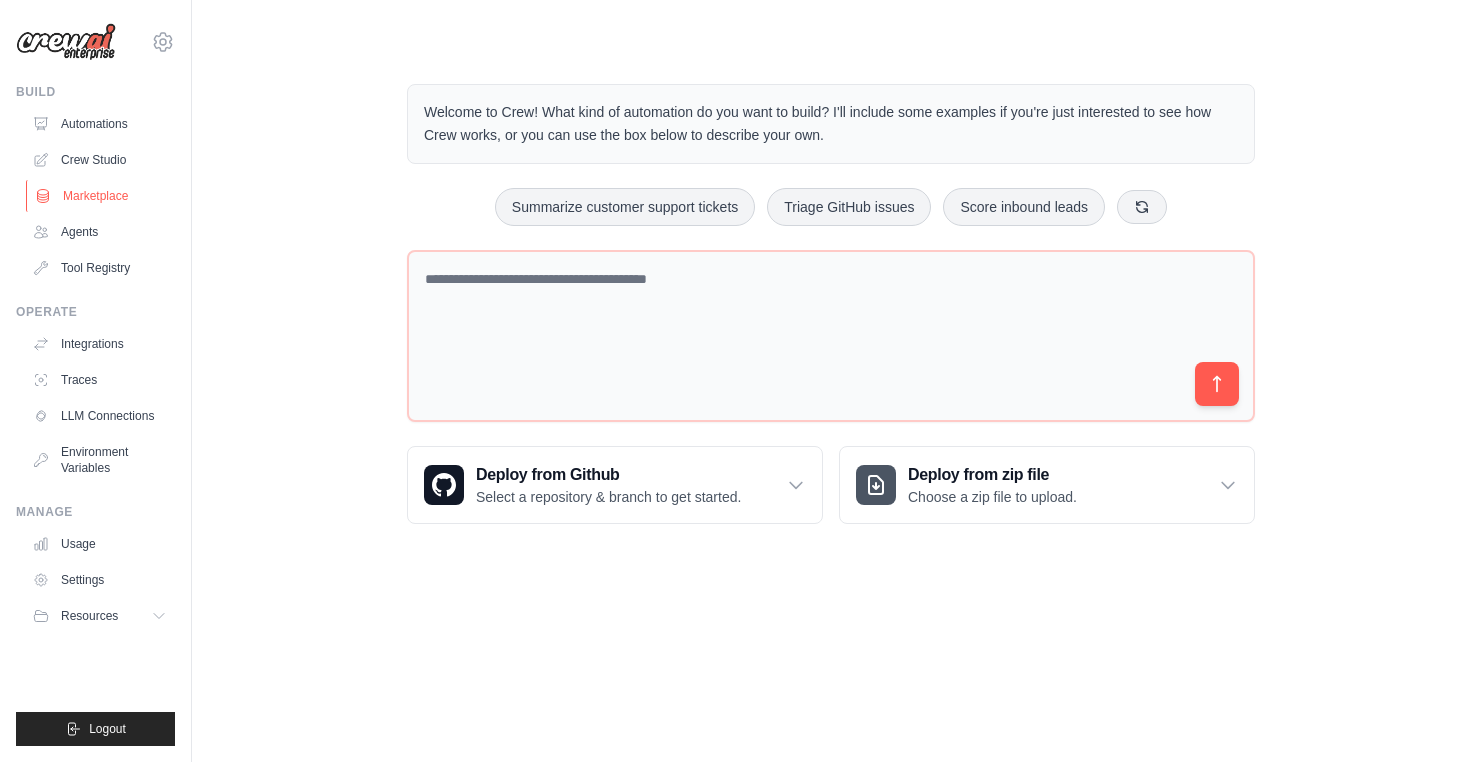 click on "Marketplace" at bounding box center (101, 196) 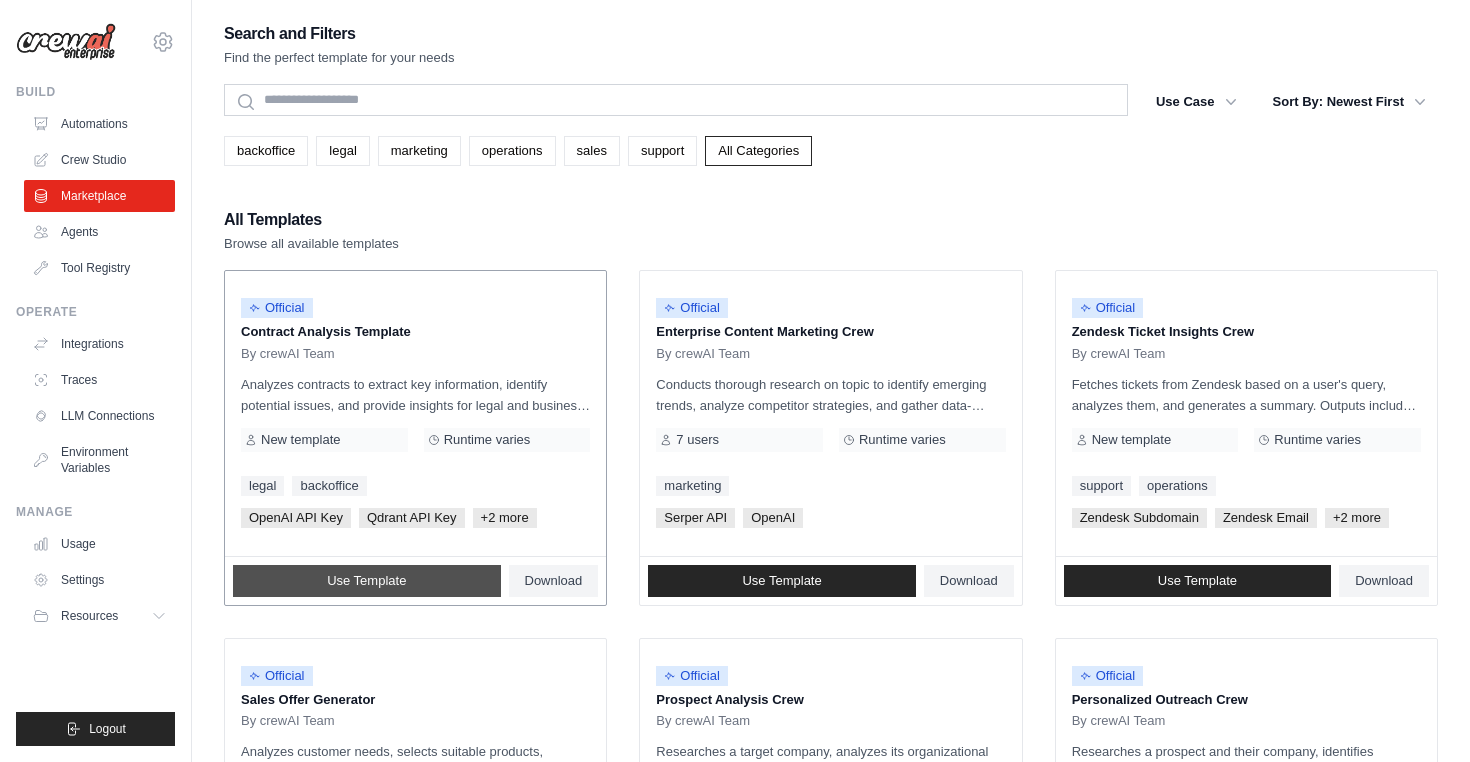 click on "Use Template" at bounding box center [367, 581] 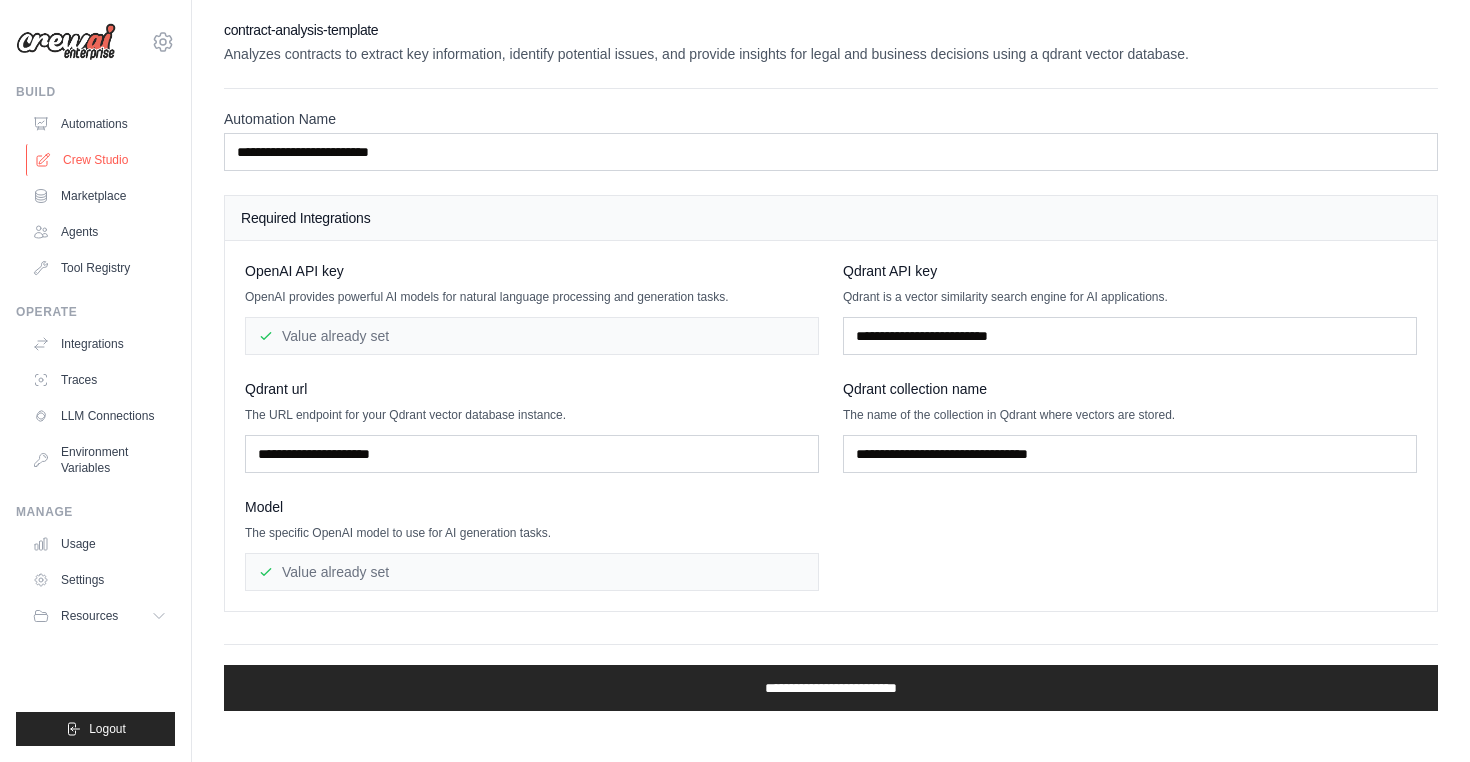click on "Crew Studio" at bounding box center [101, 160] 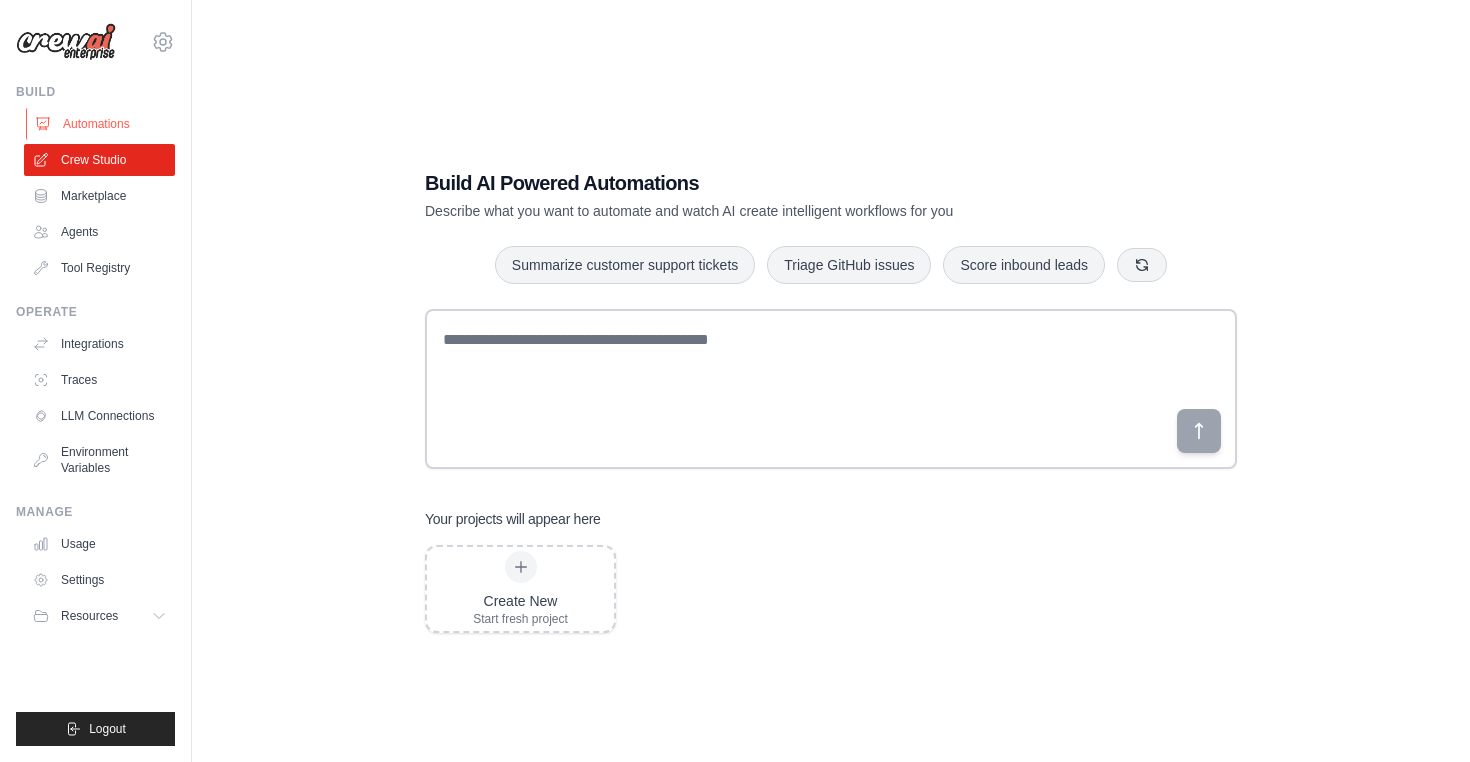 scroll, scrollTop: 0, scrollLeft: 0, axis: both 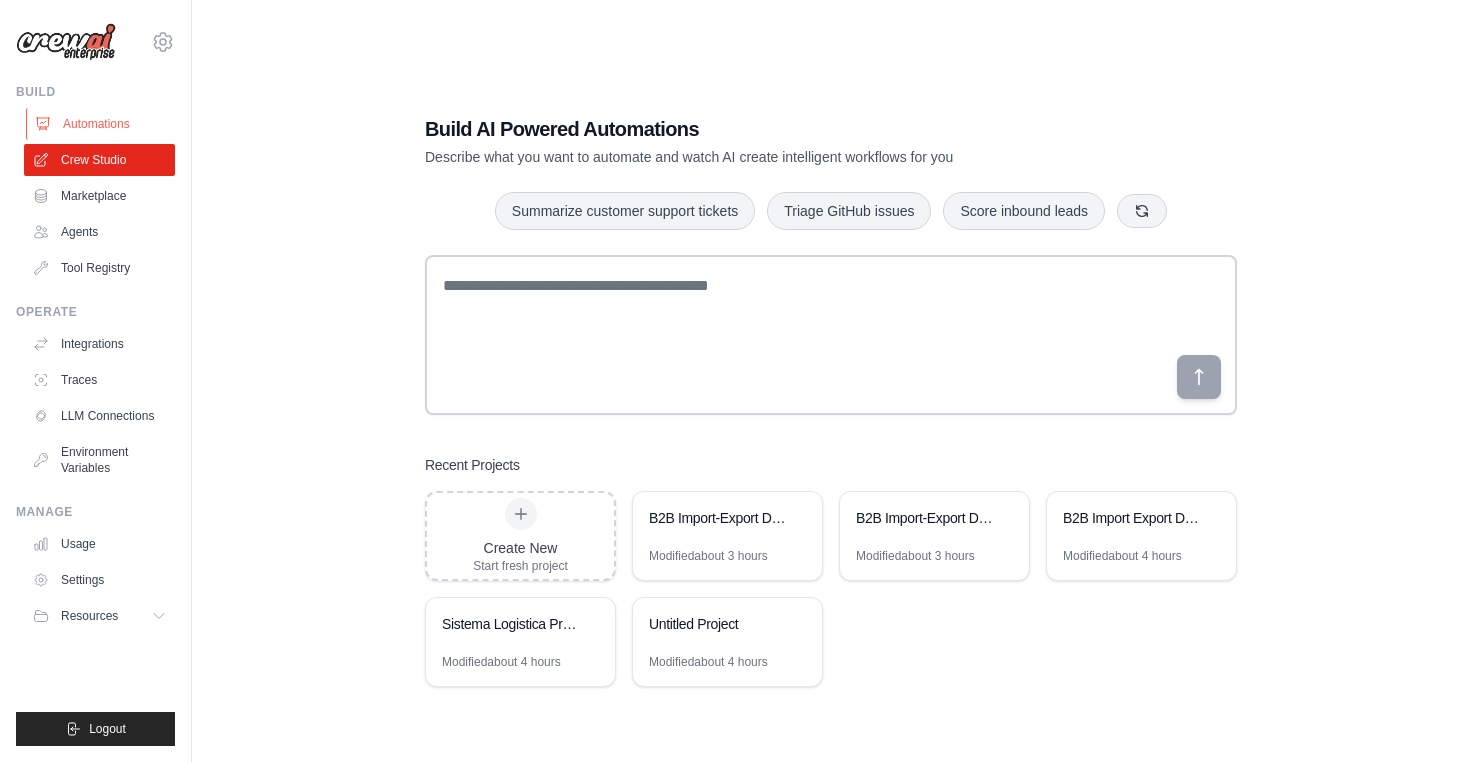 click on "Automations" at bounding box center (101, 124) 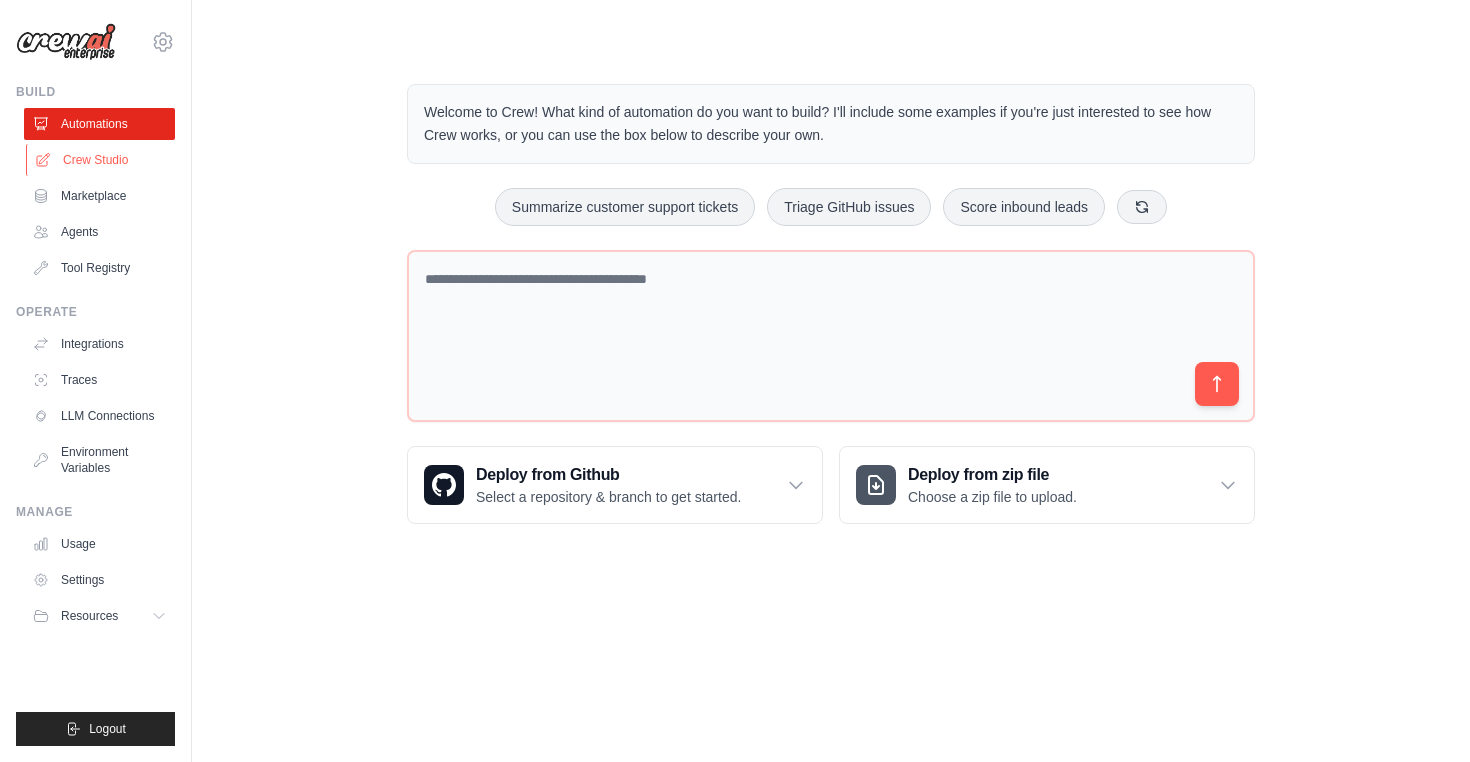 click on "Crew Studio" at bounding box center [101, 160] 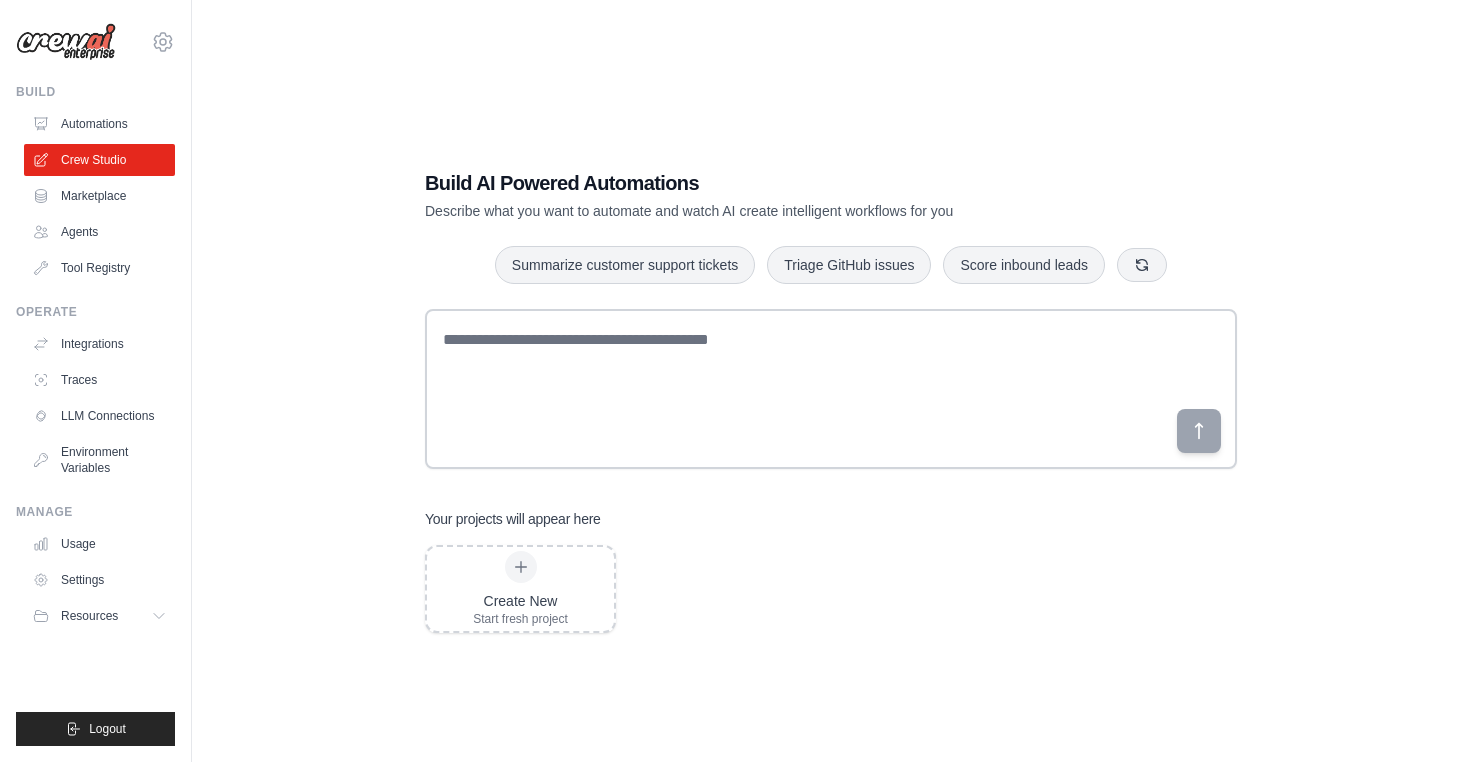 scroll, scrollTop: 0, scrollLeft: 0, axis: both 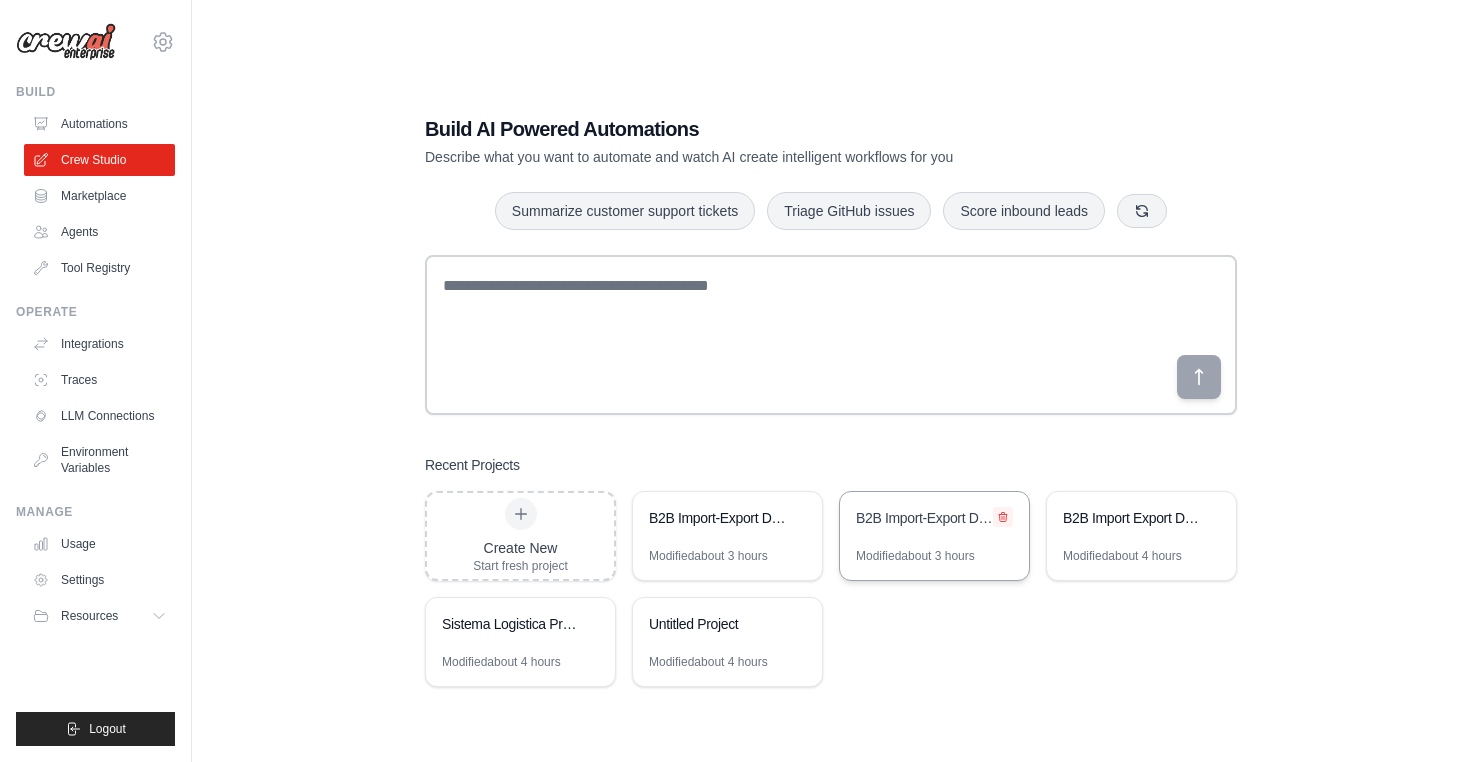 click 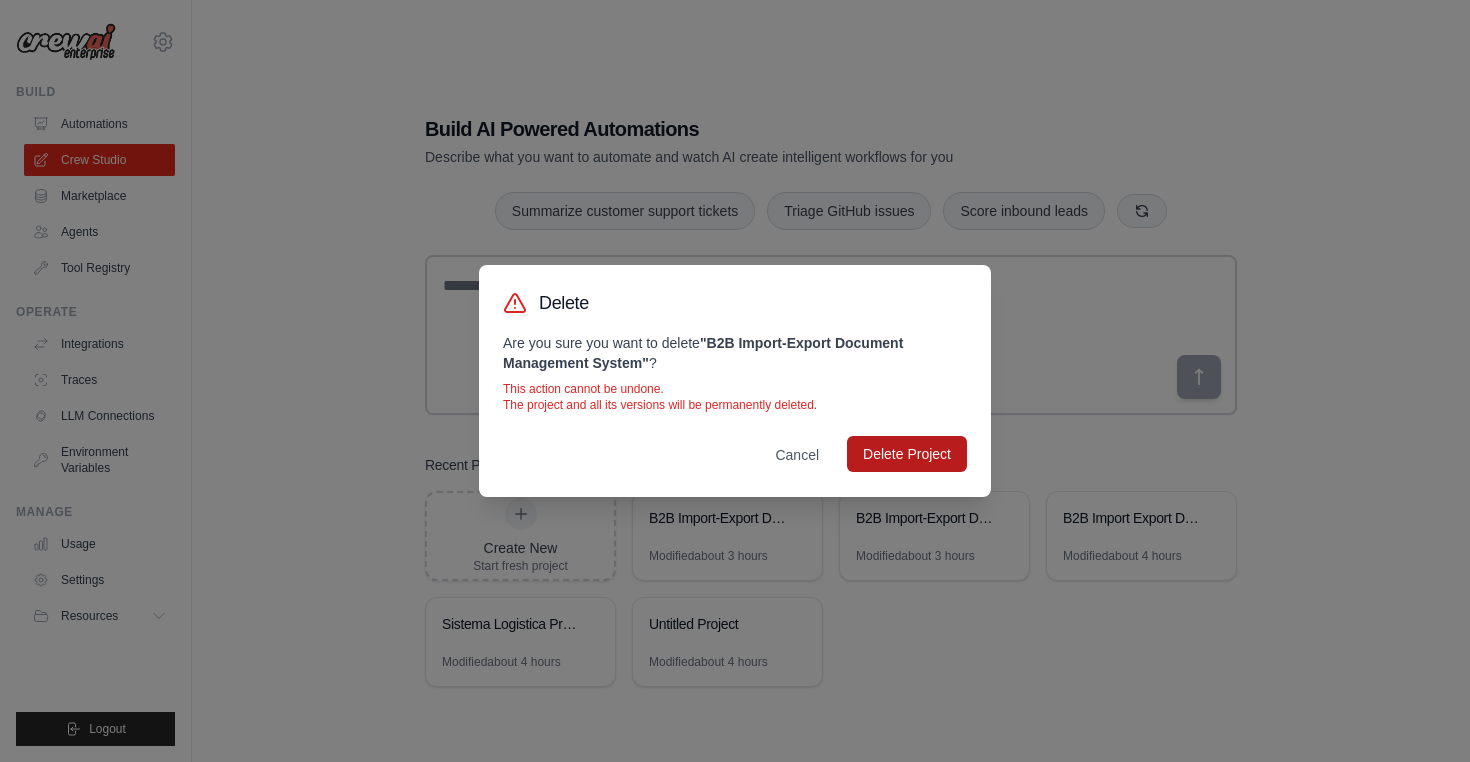 click on "Delete Project" at bounding box center (907, 454) 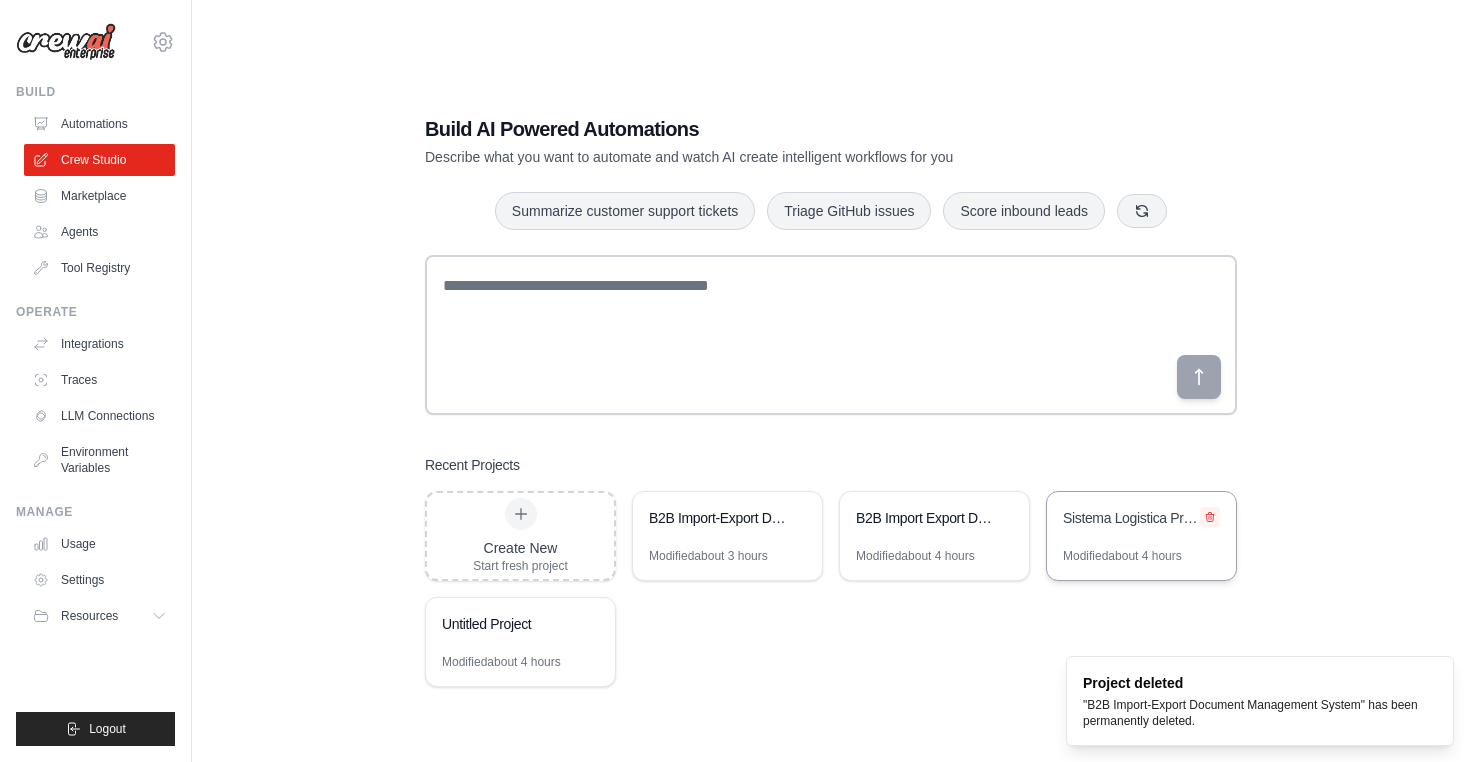 click 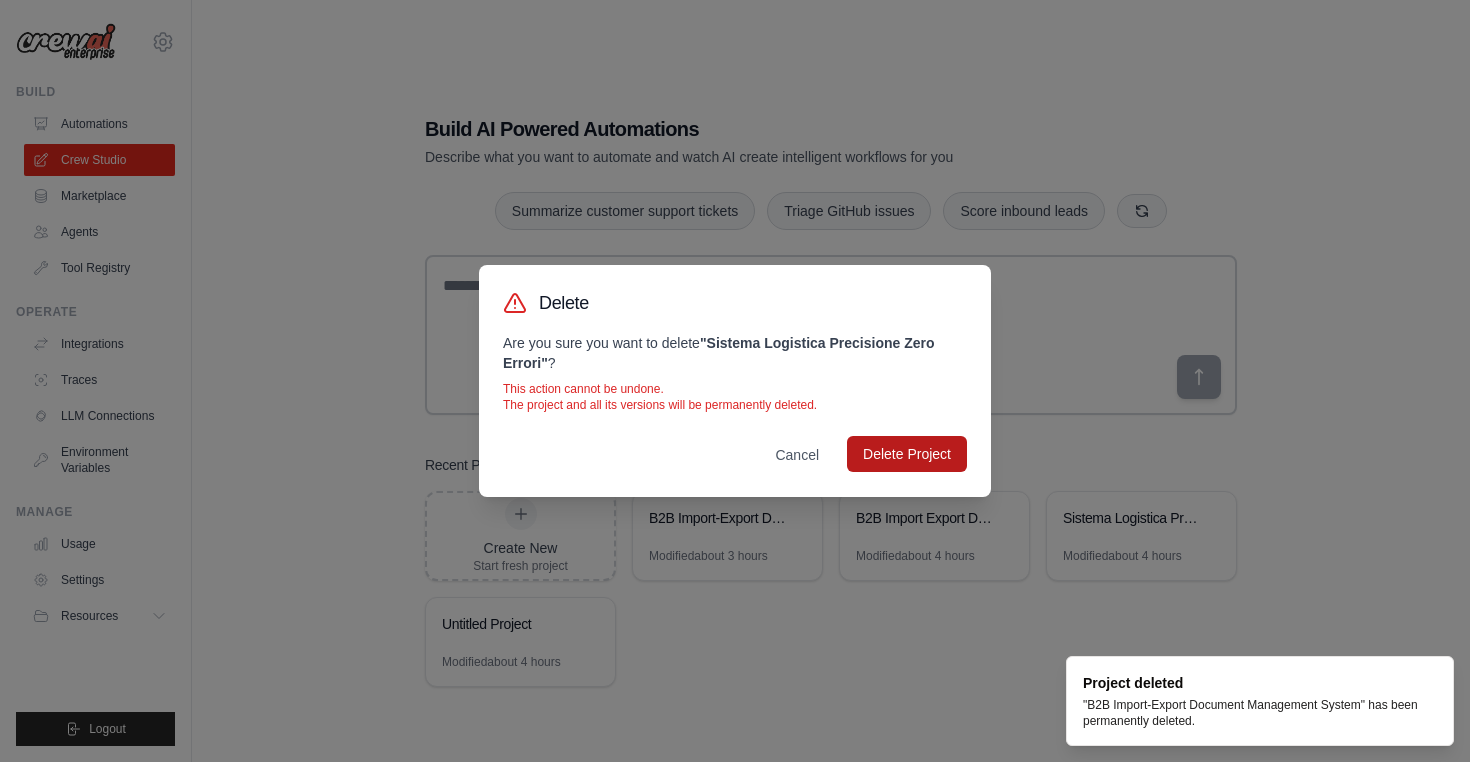 click on "Delete Project" at bounding box center (907, 454) 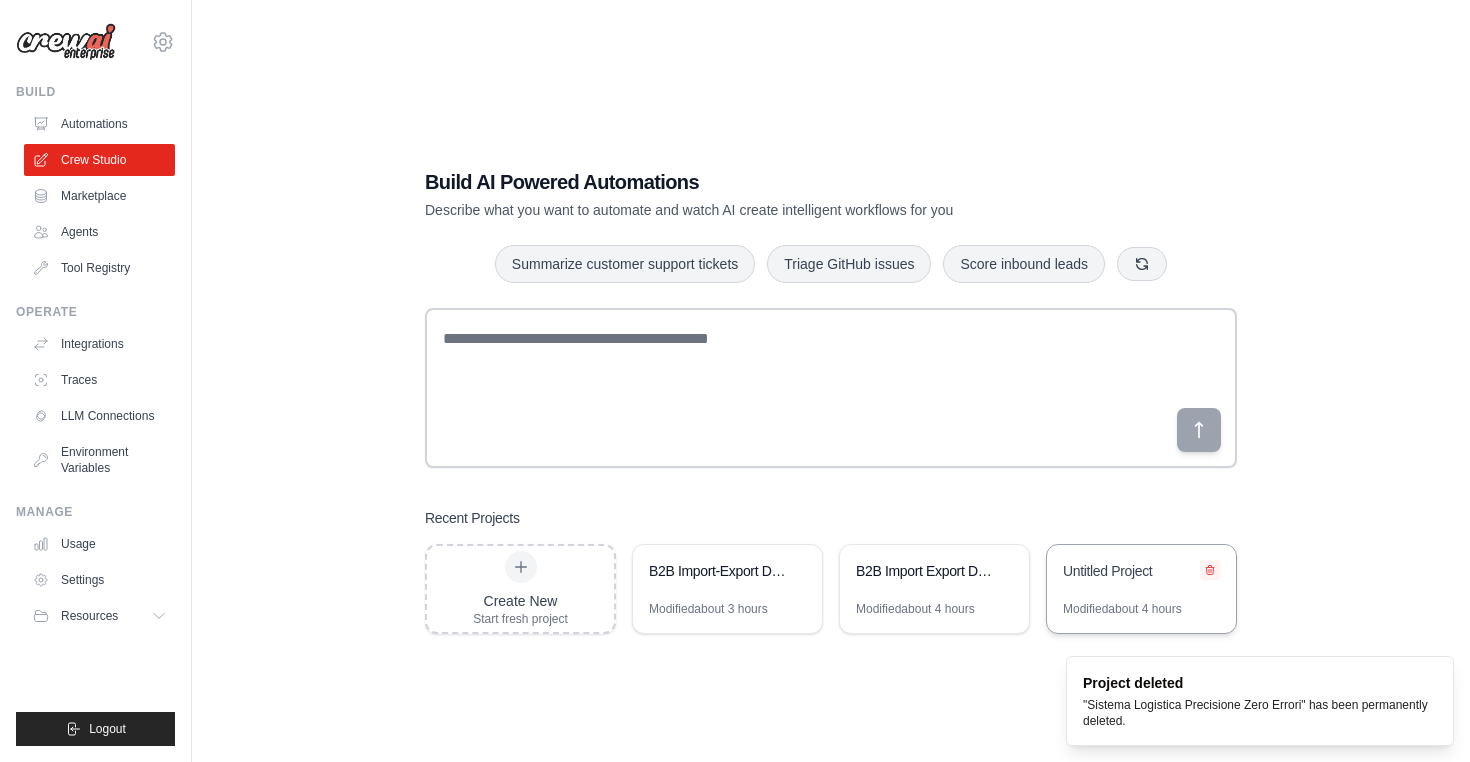 click at bounding box center [1210, 570] 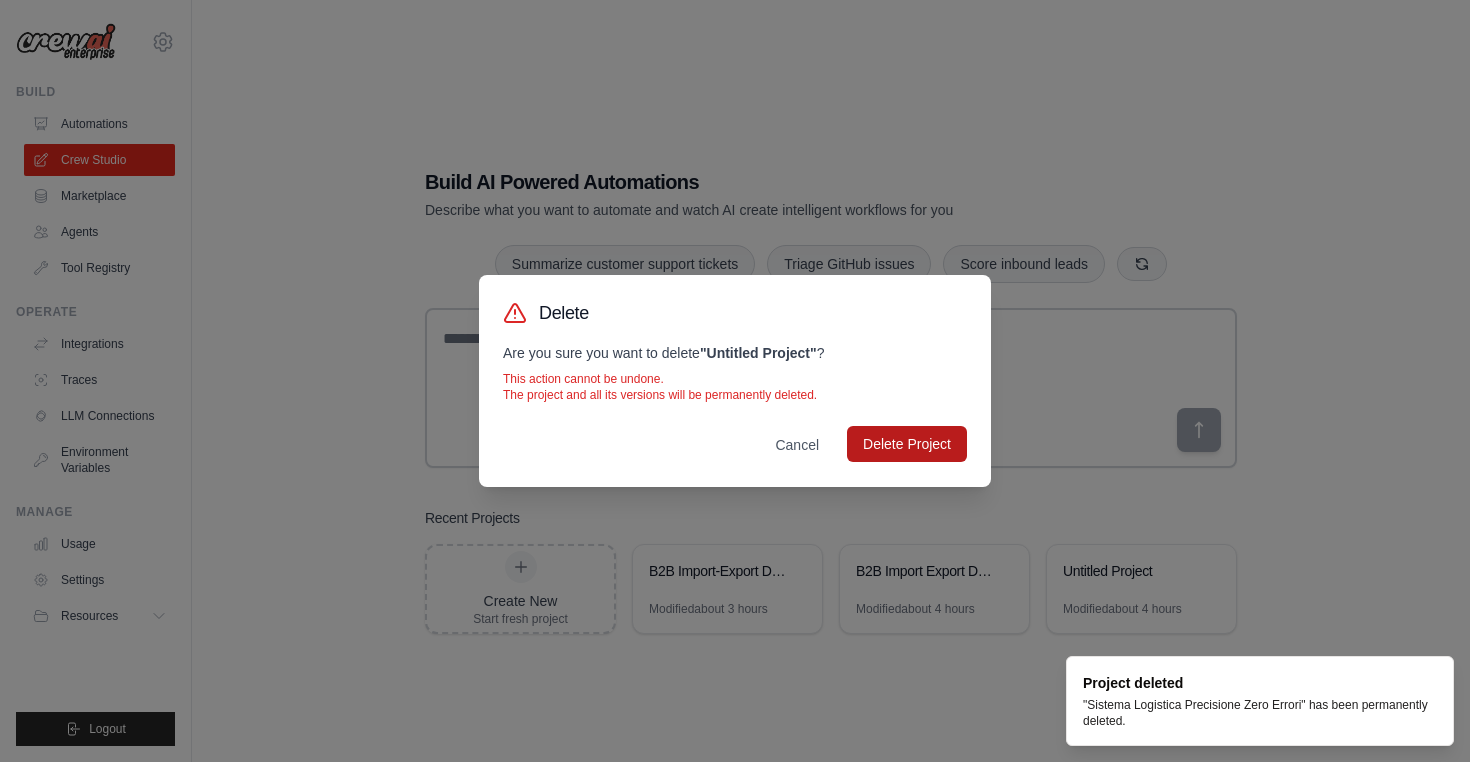 click on "Delete Project" at bounding box center [907, 444] 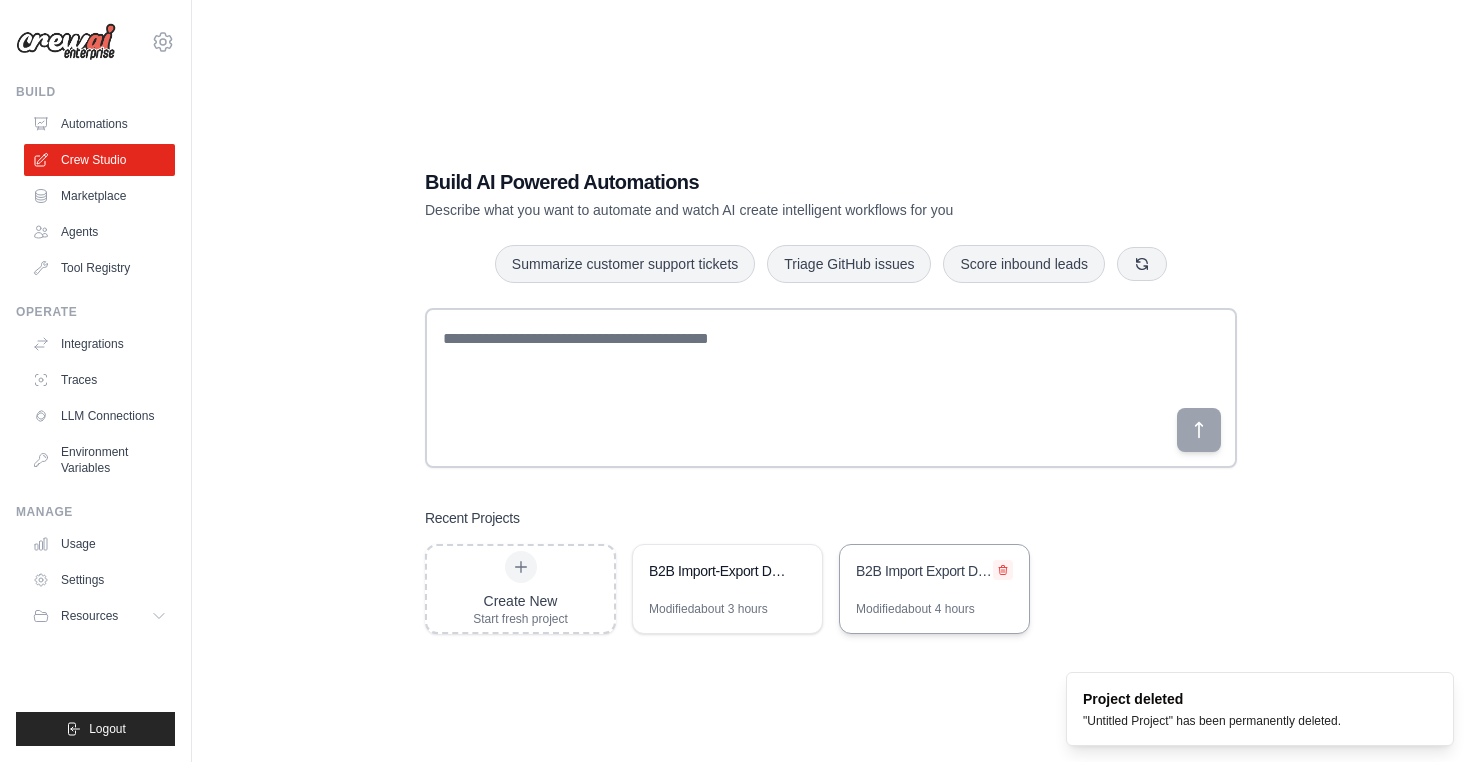 click at bounding box center (1003, 570) 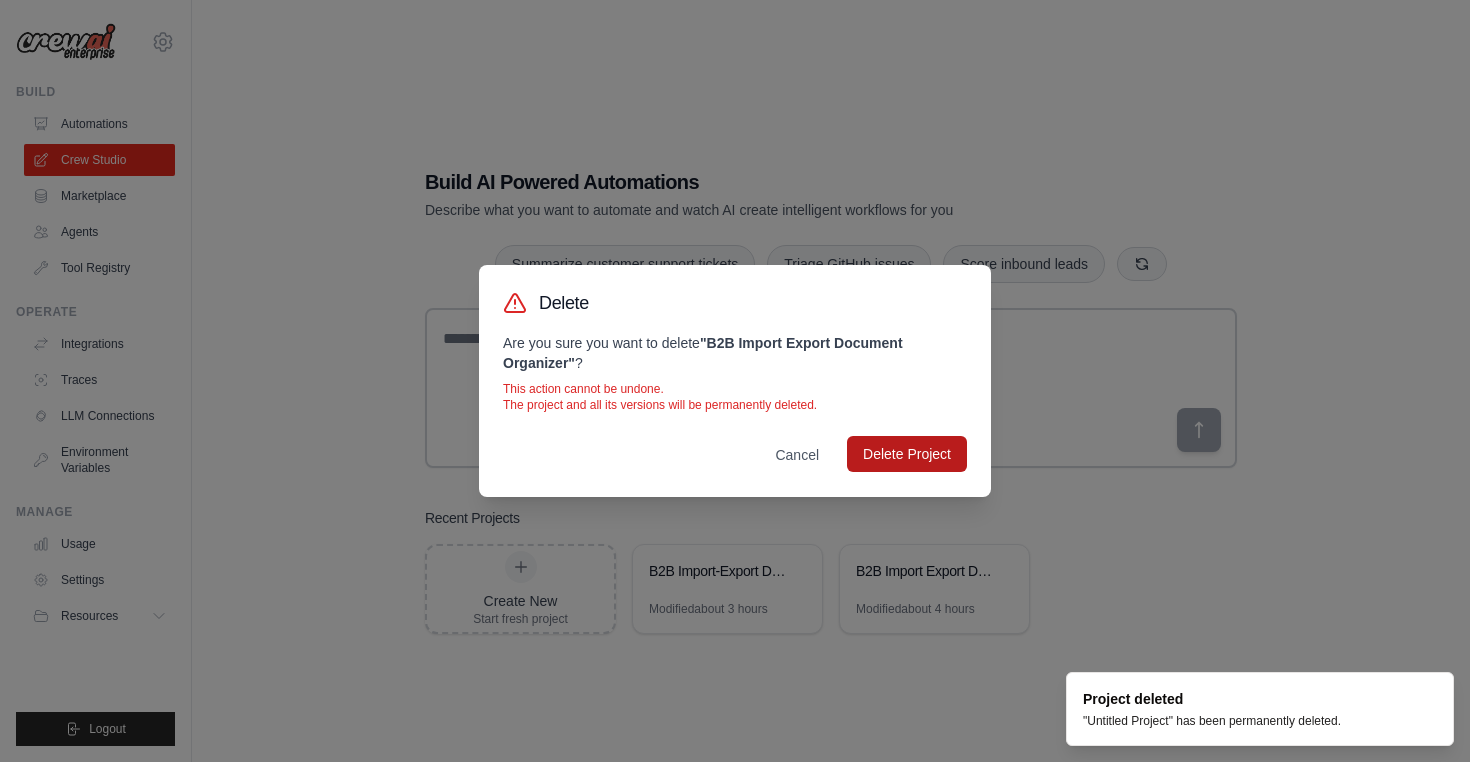 click on "Delete Project" at bounding box center (907, 454) 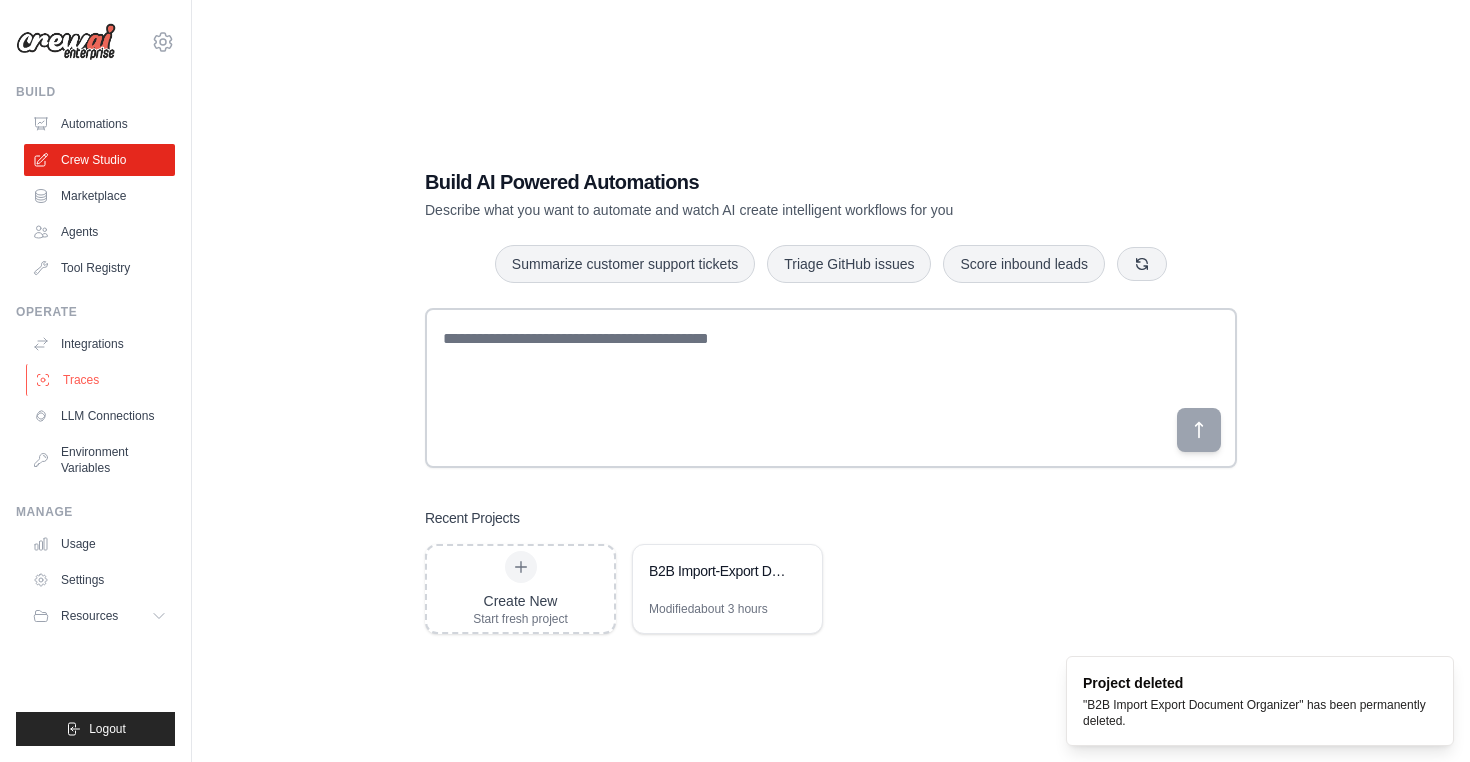 click on "Traces" at bounding box center [101, 380] 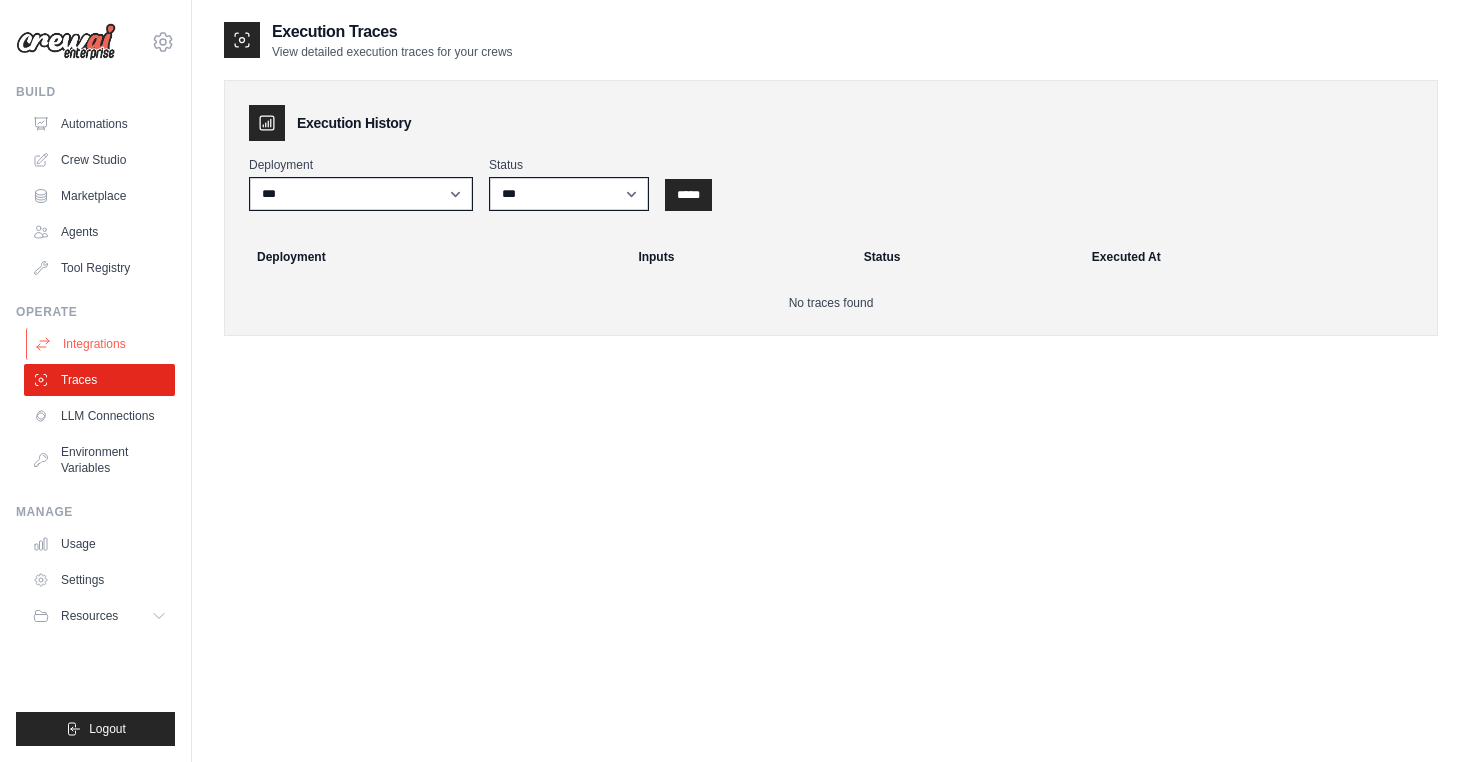 click on "Integrations" at bounding box center [101, 344] 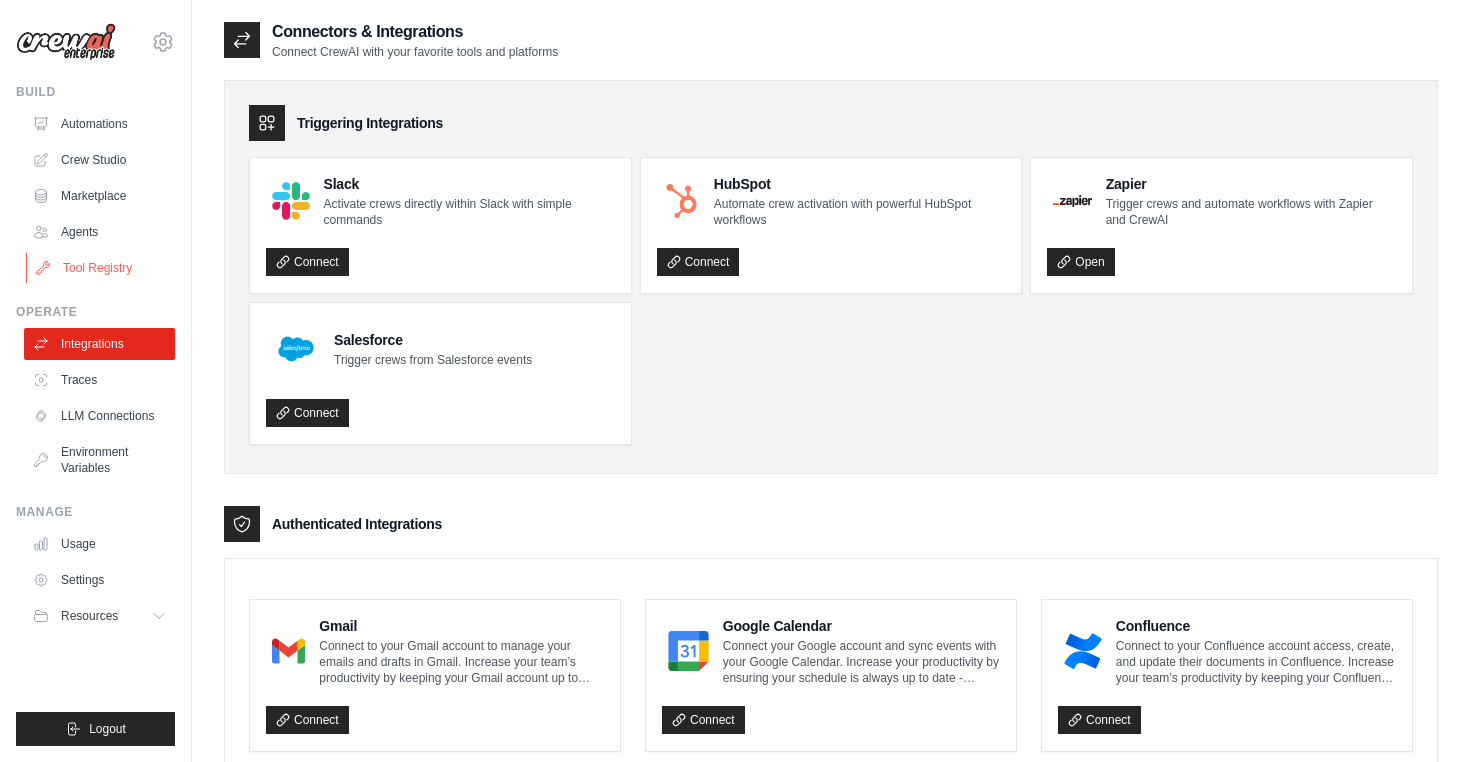 click on "Tool Registry" at bounding box center [101, 268] 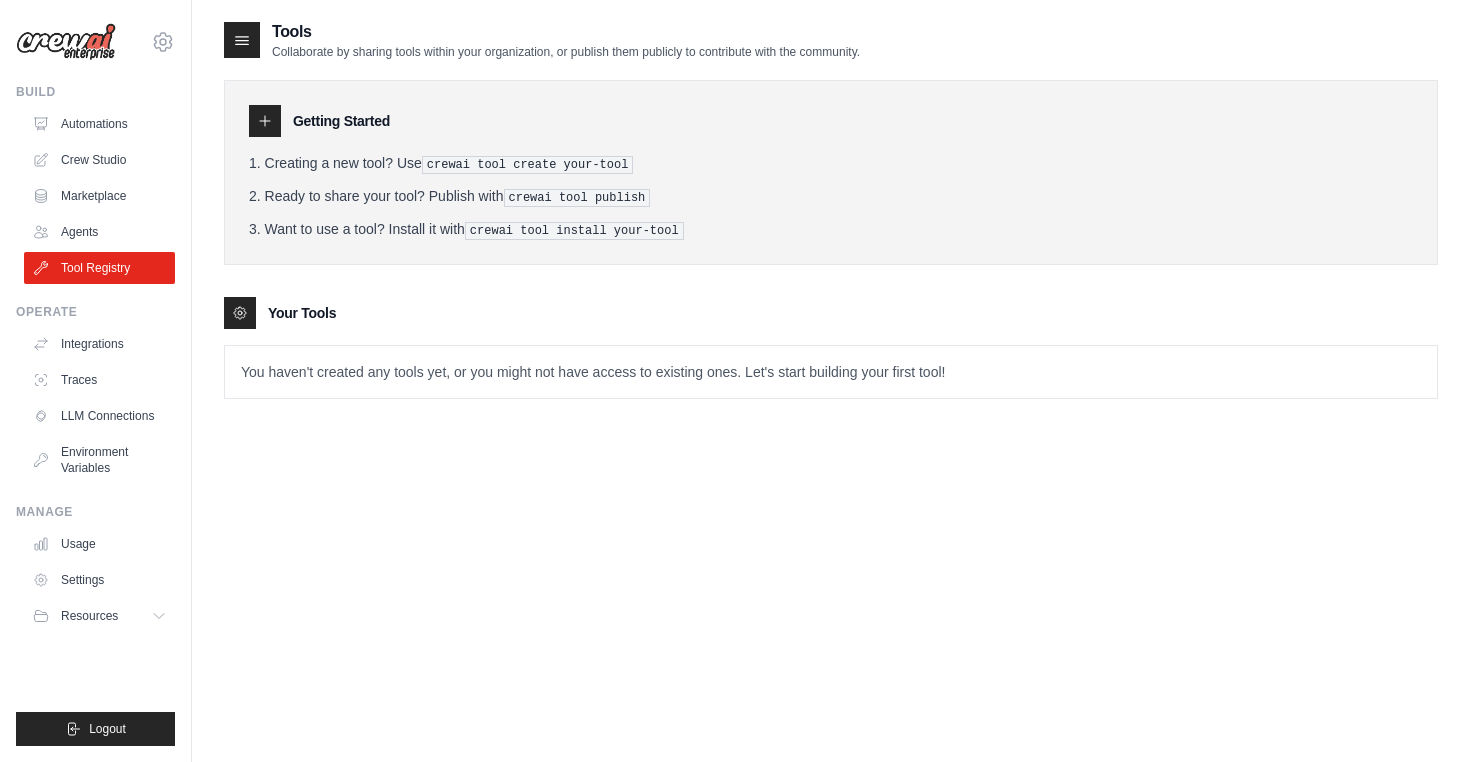 click on "Automations
Crew Studio
Marketplace
Agents
Tool Registry" at bounding box center (99, 196) 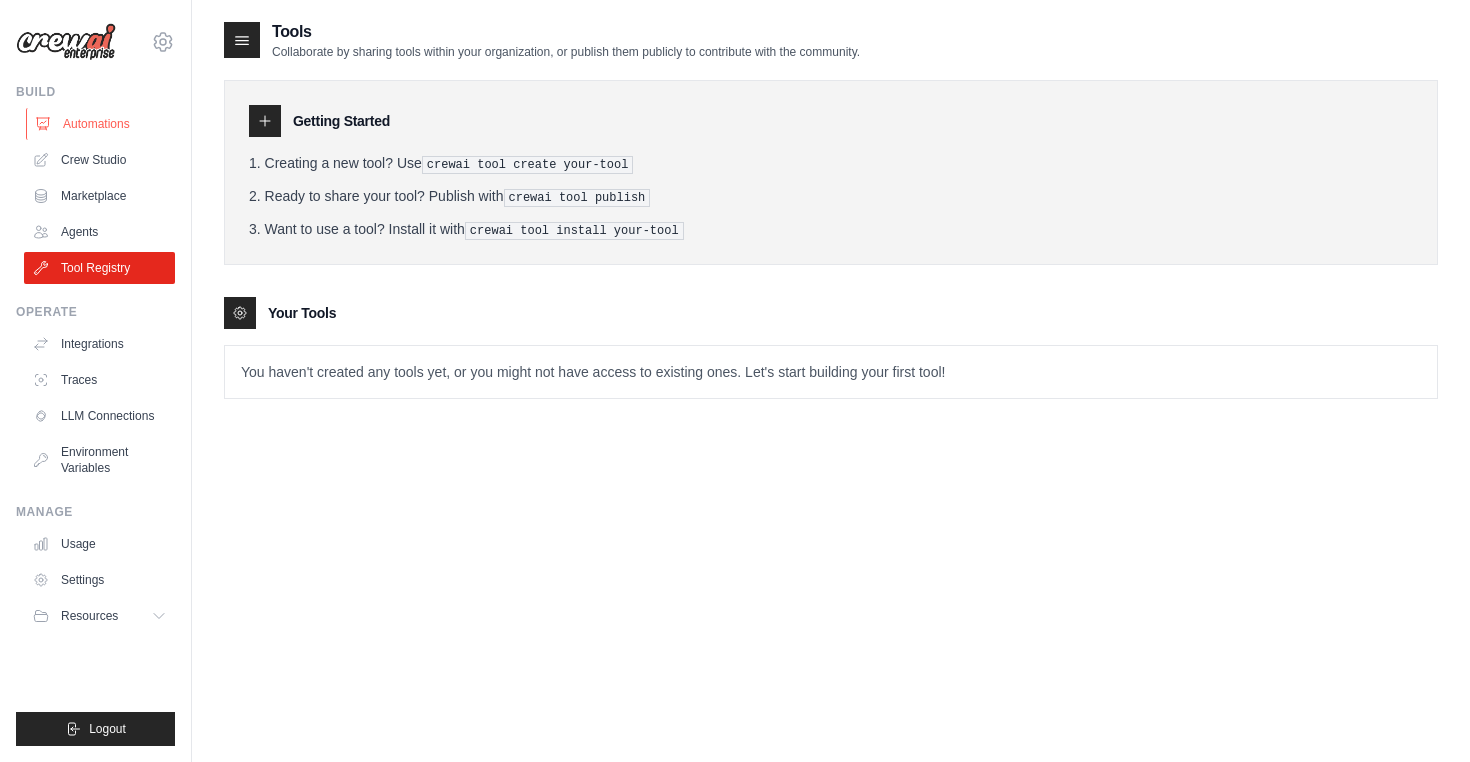 click on "Automations" at bounding box center (101, 124) 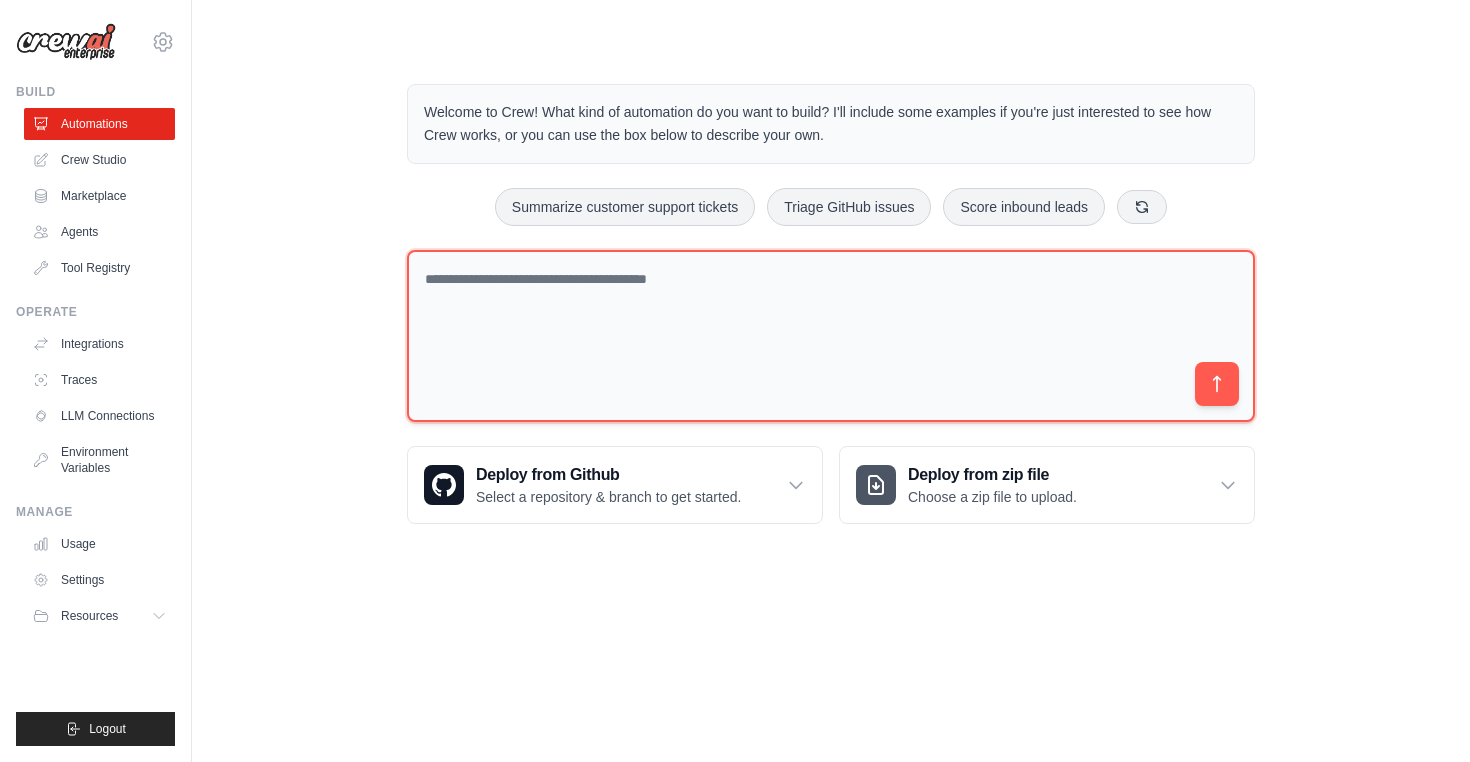 click at bounding box center (831, 336) 